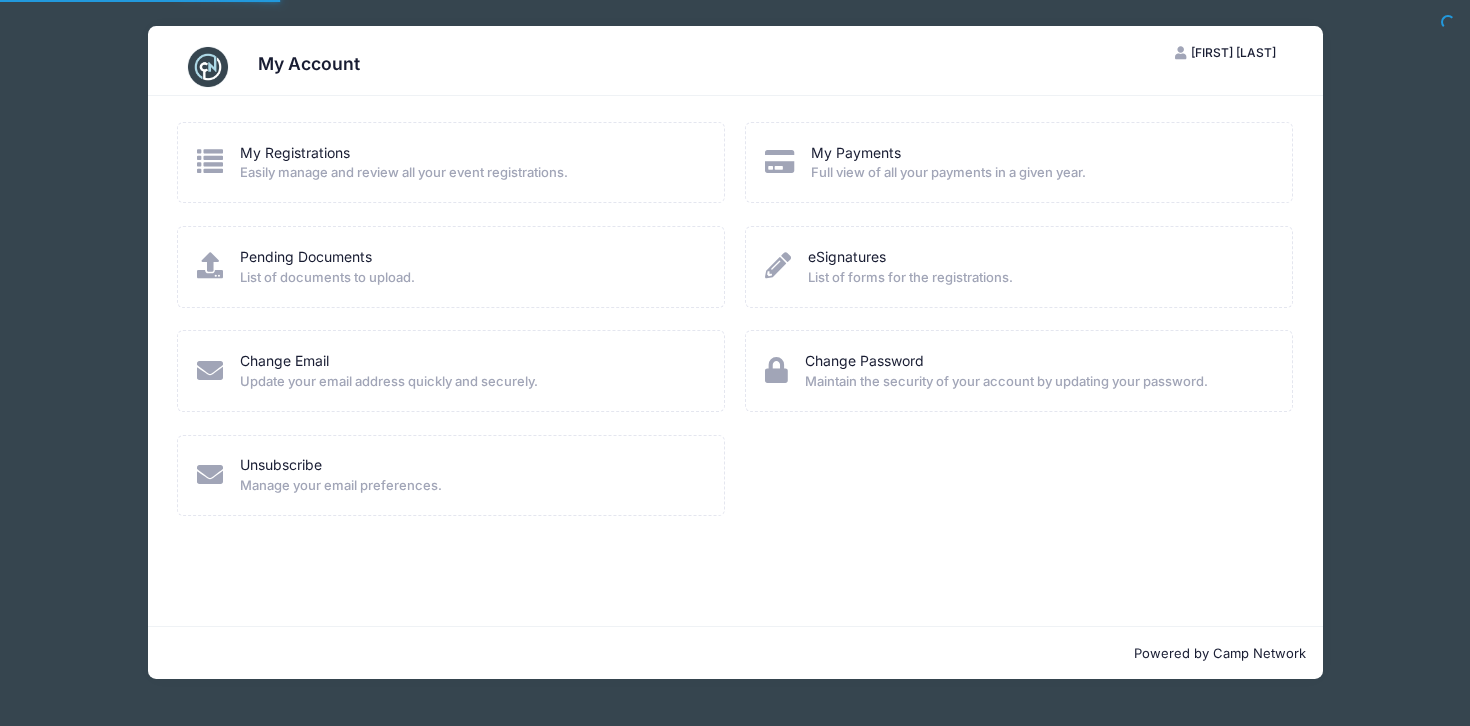 scroll, scrollTop: 0, scrollLeft: 0, axis: both 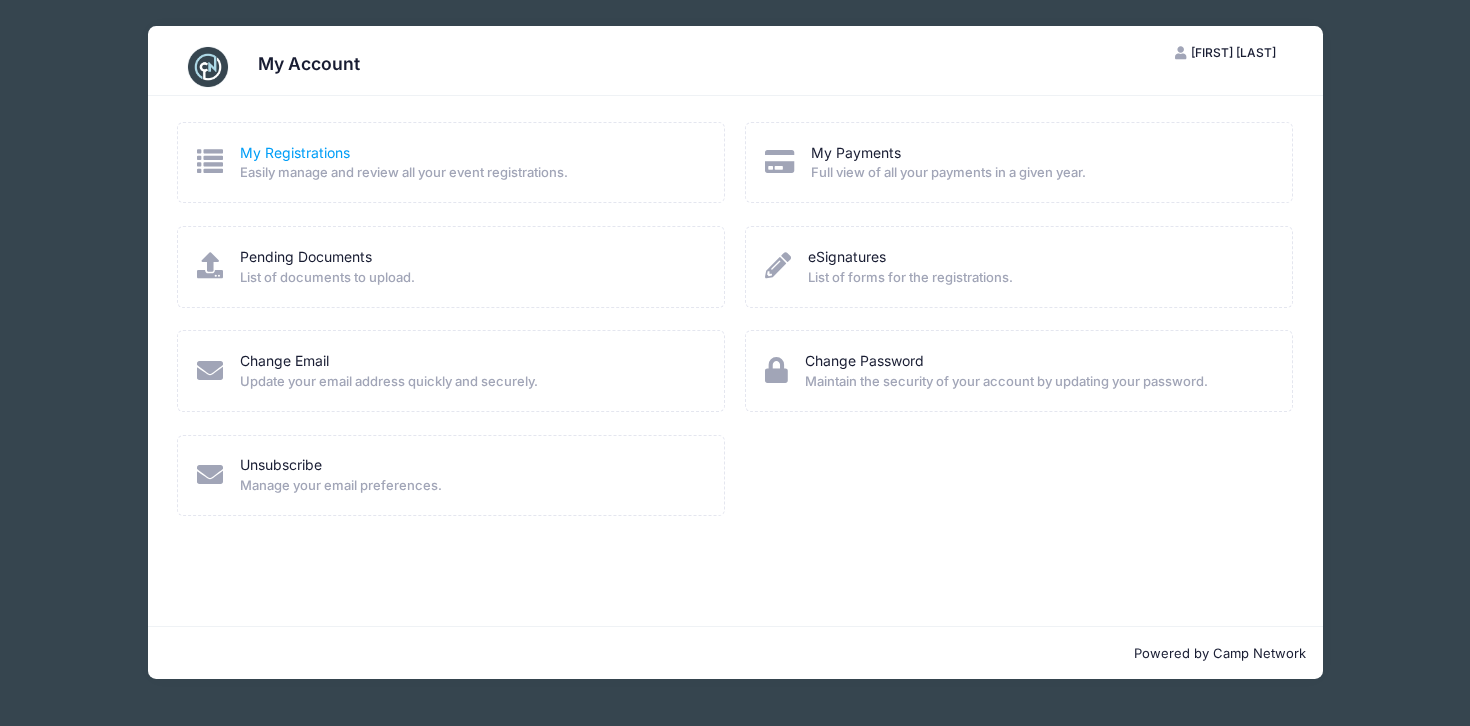 click on "My Registrations" at bounding box center (295, 152) 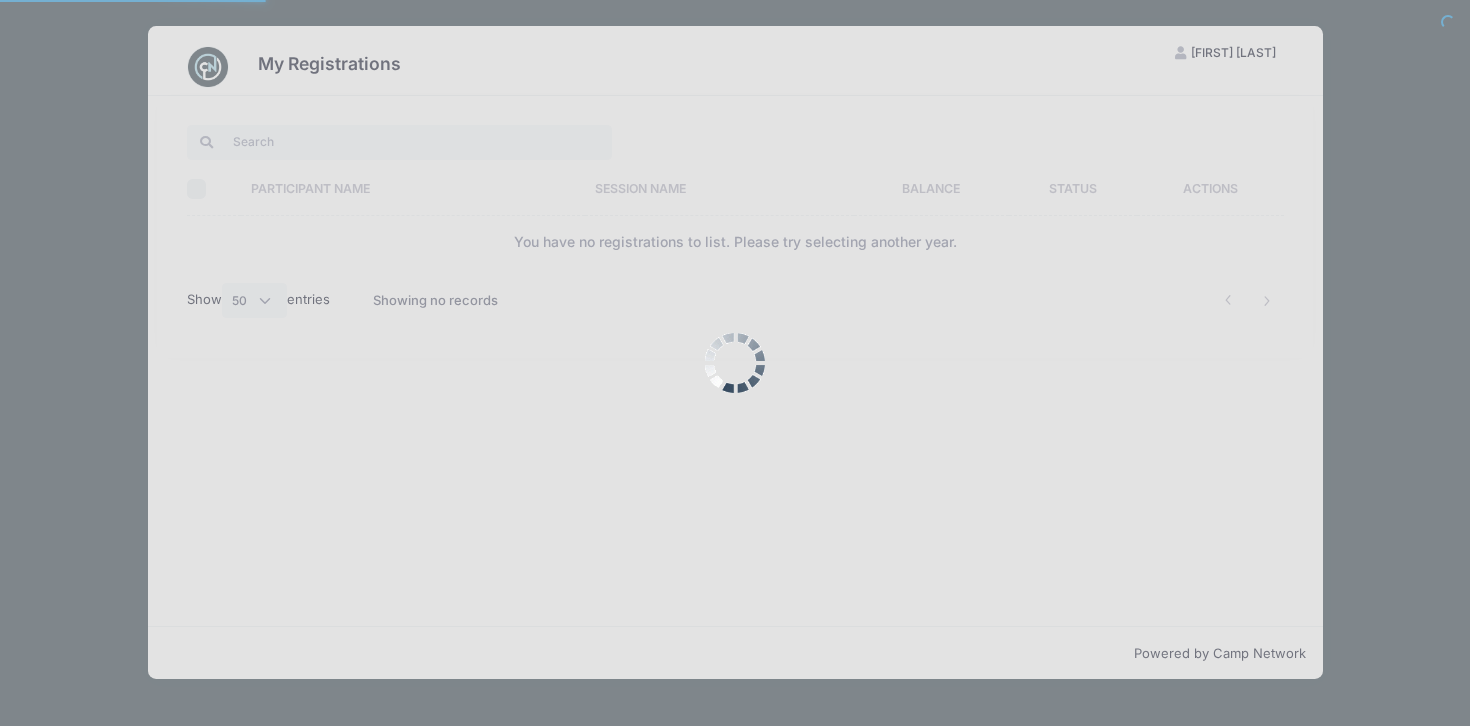 select on "50" 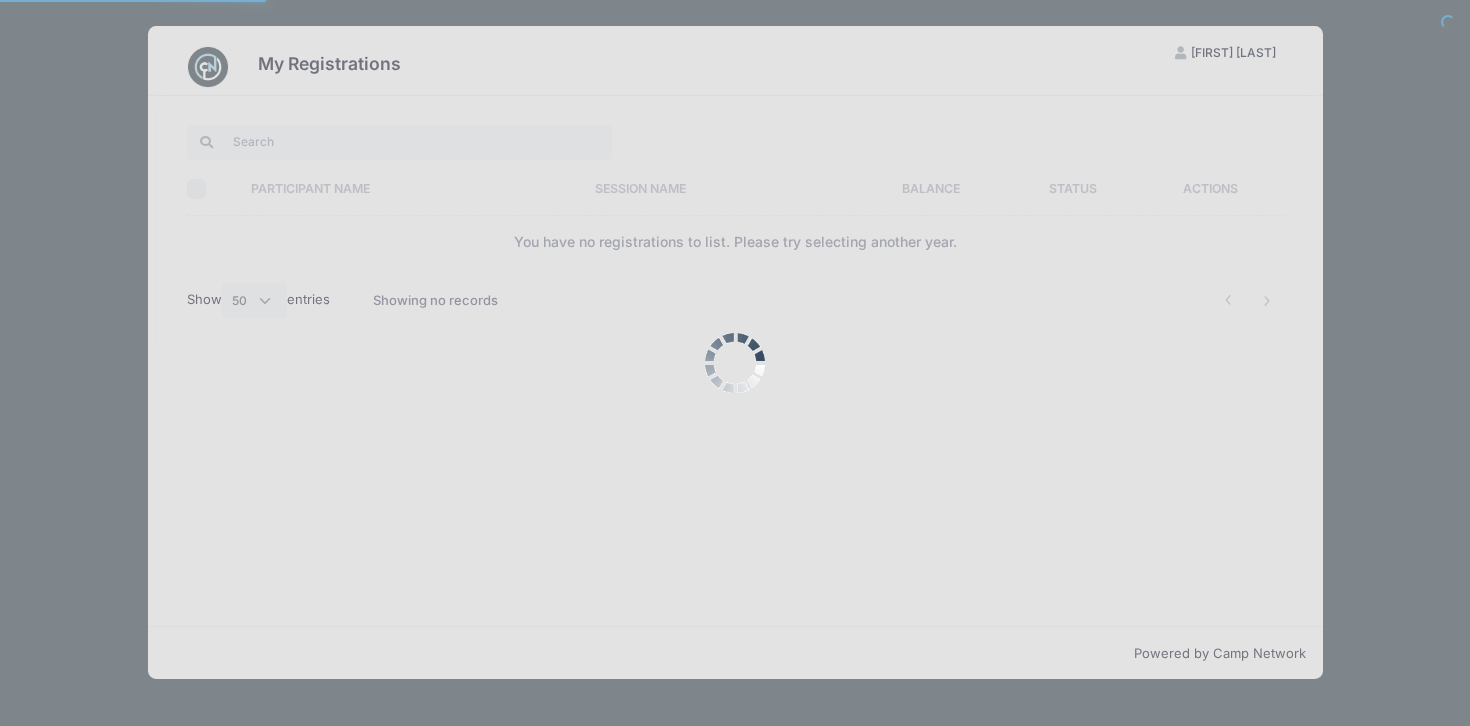 scroll, scrollTop: 0, scrollLeft: 0, axis: both 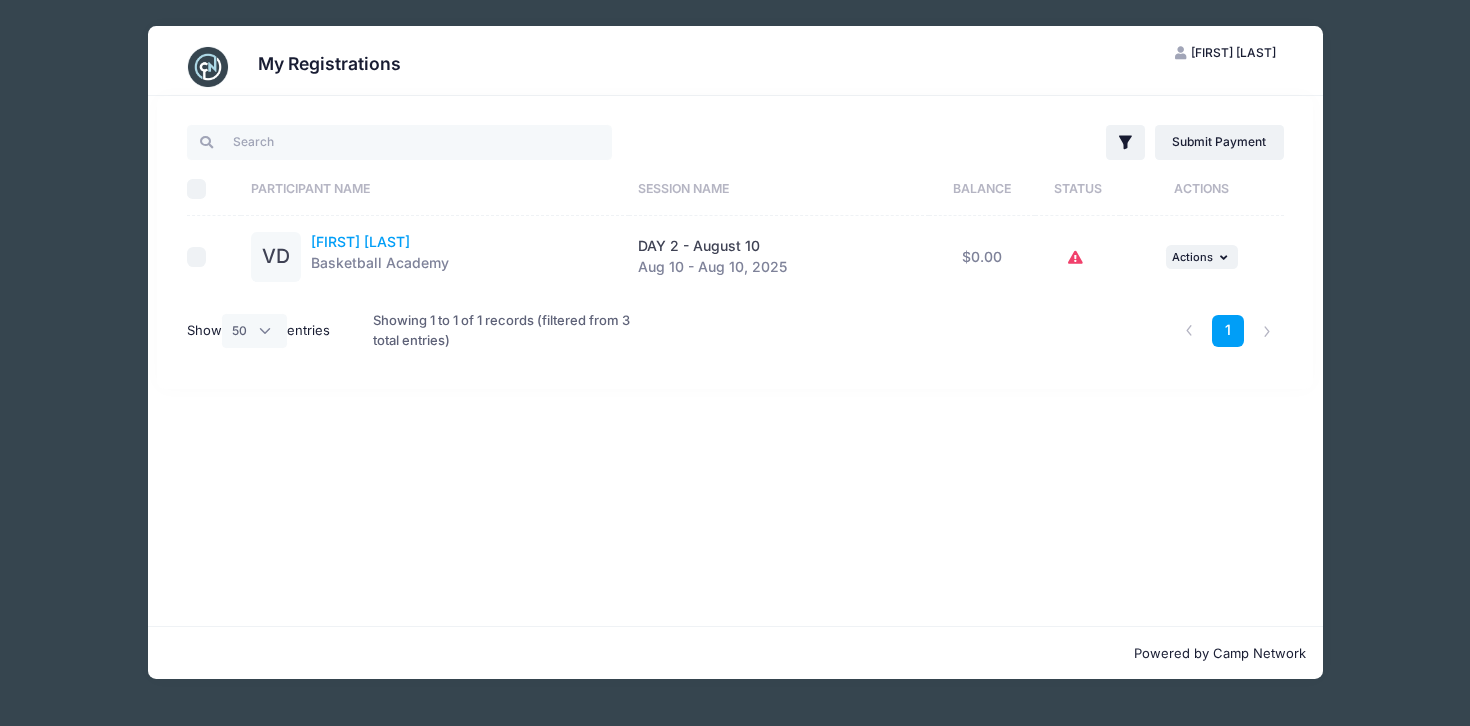 click on "[FIRST] [LAST]" at bounding box center (360, 241) 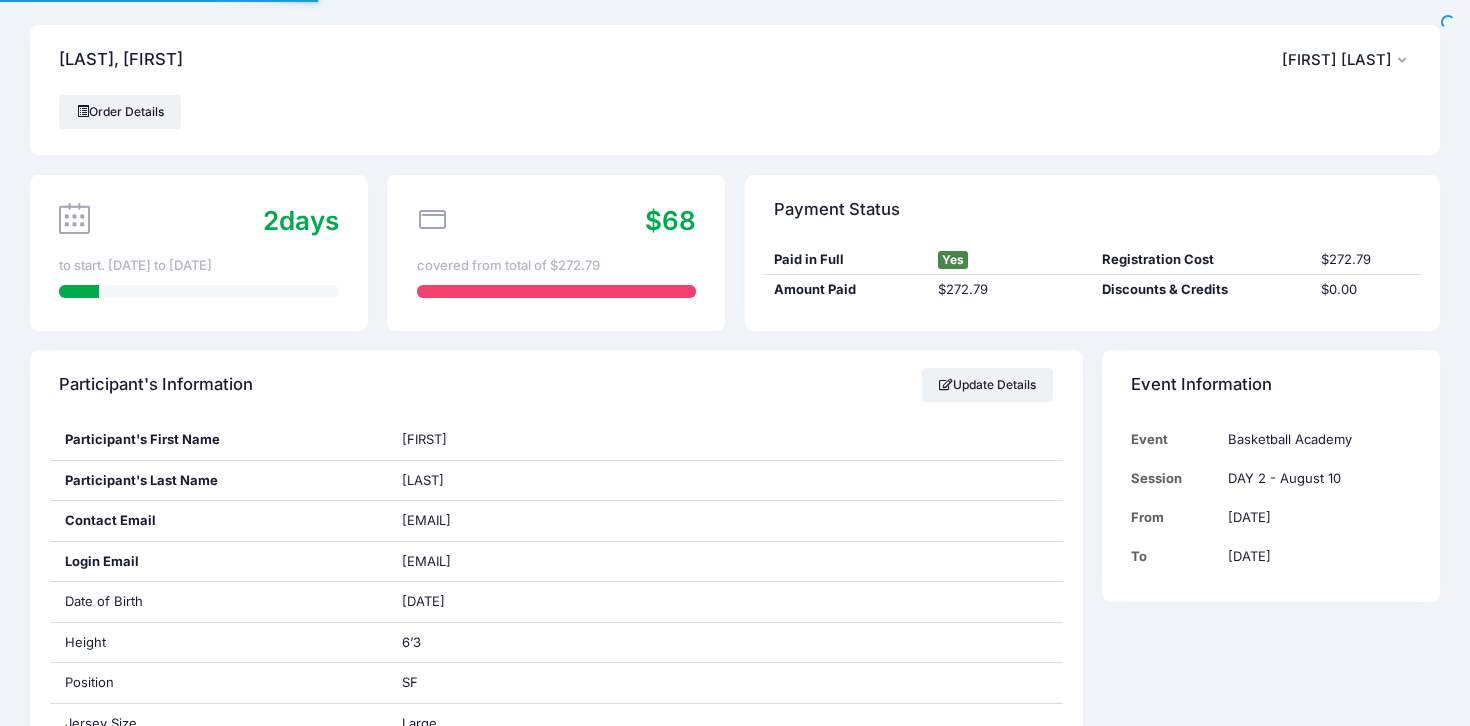scroll, scrollTop: 0, scrollLeft: 0, axis: both 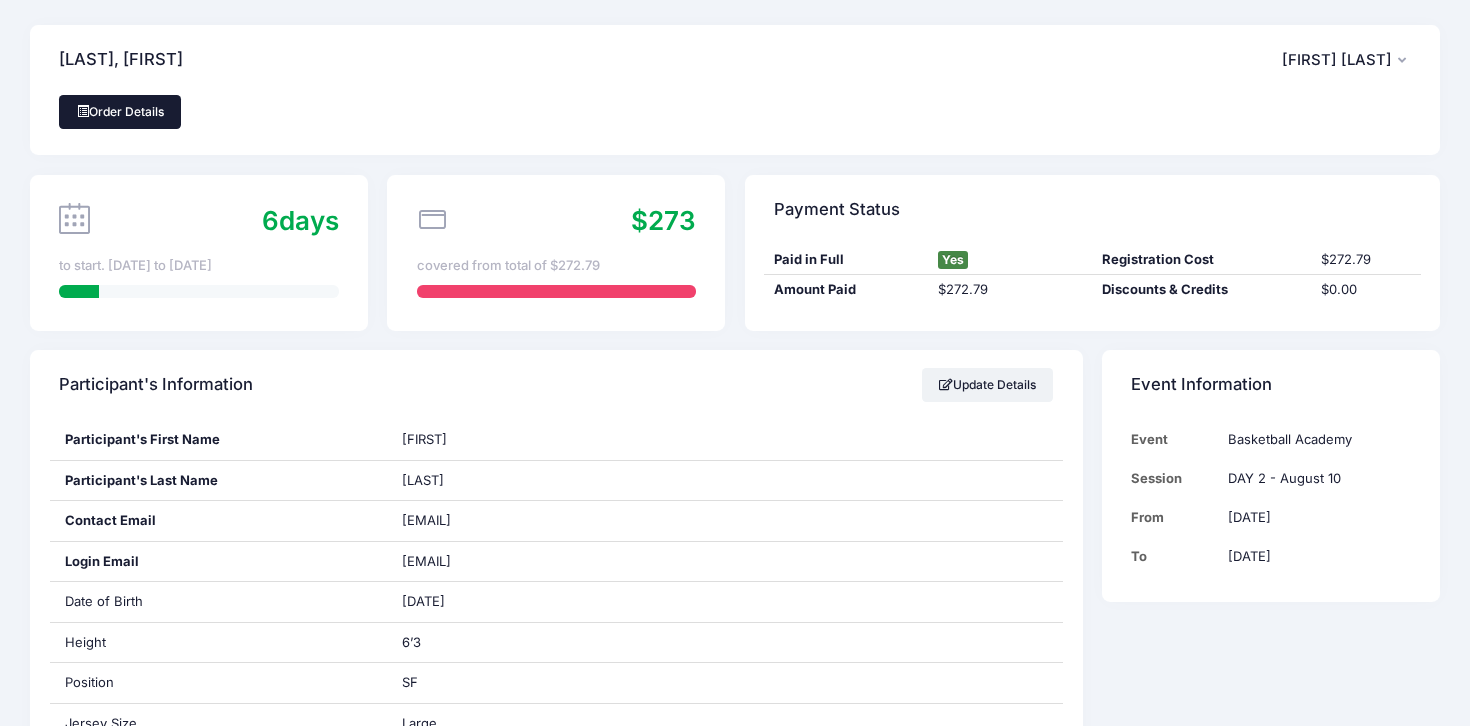 click on "Order Details" at bounding box center (120, 112) 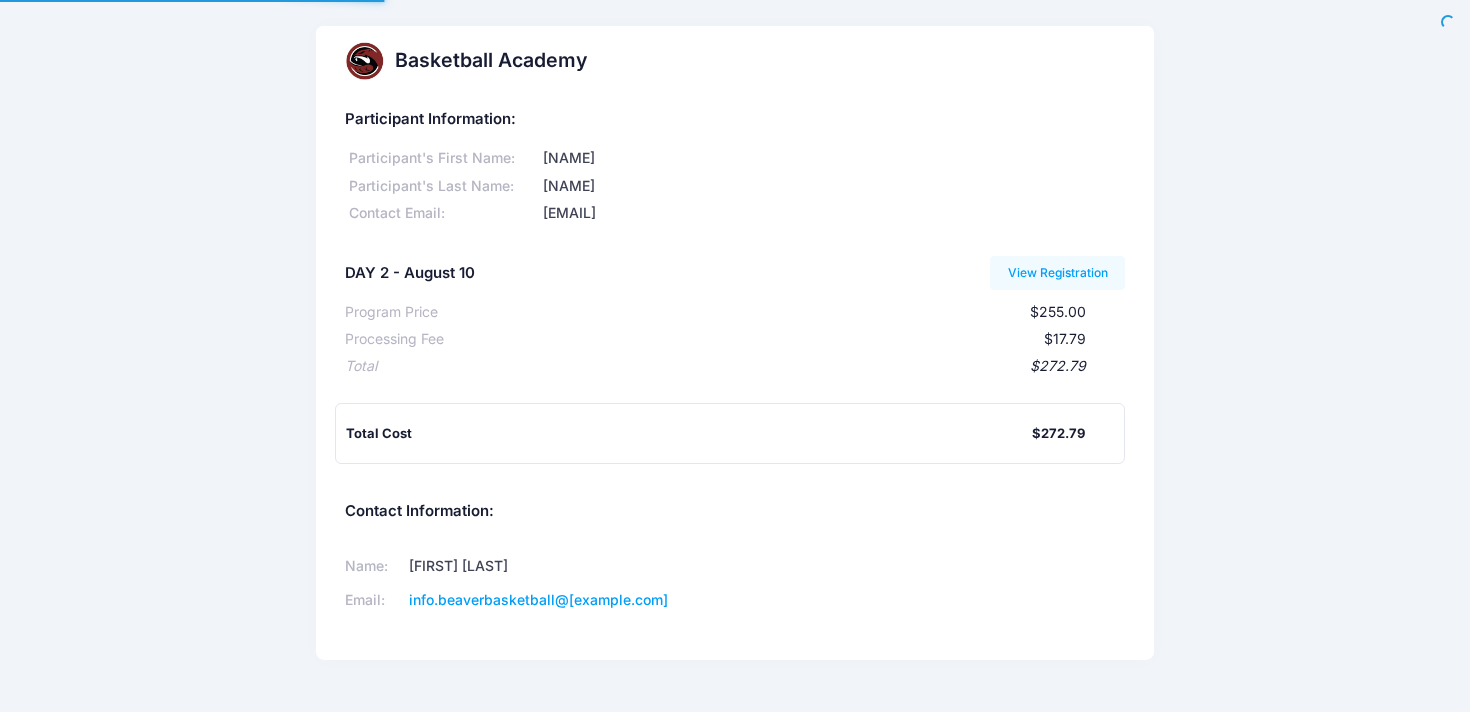 scroll, scrollTop: 0, scrollLeft: 0, axis: both 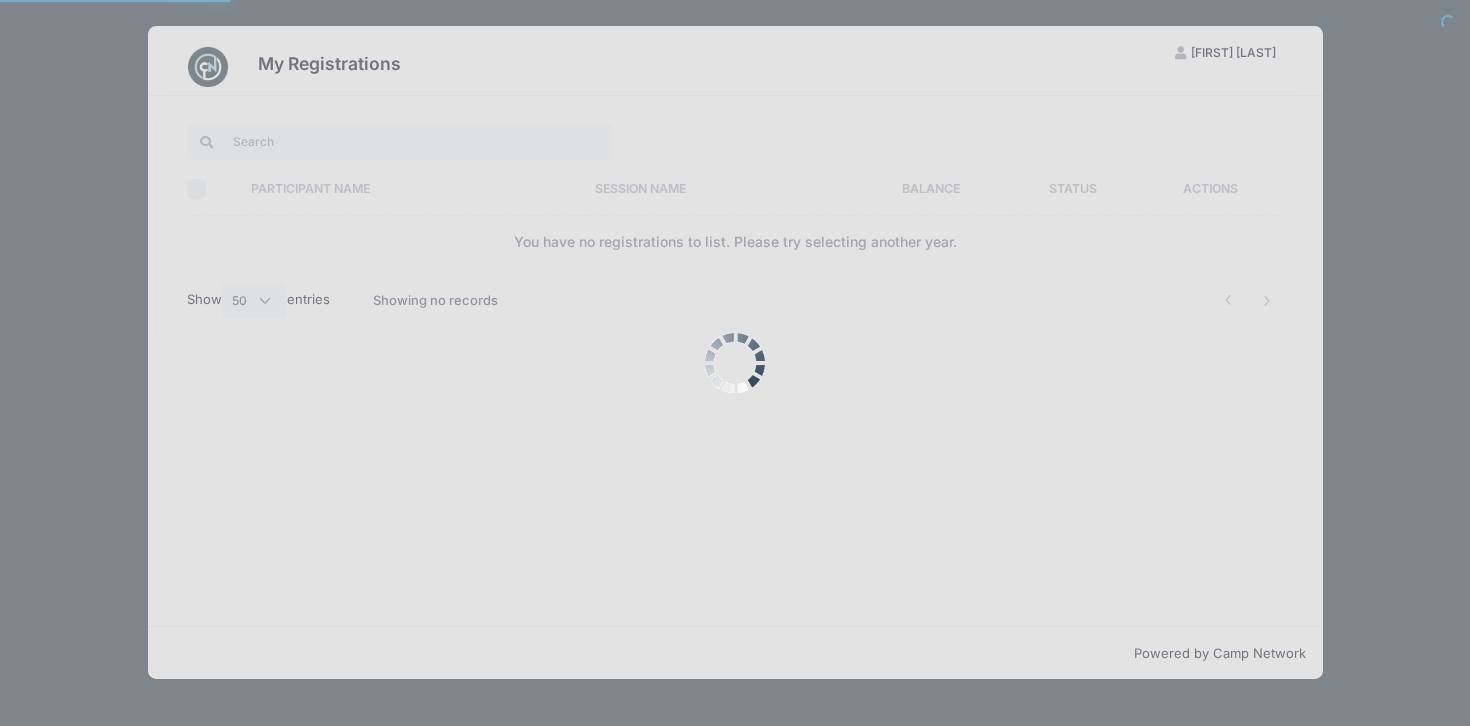 select on "50" 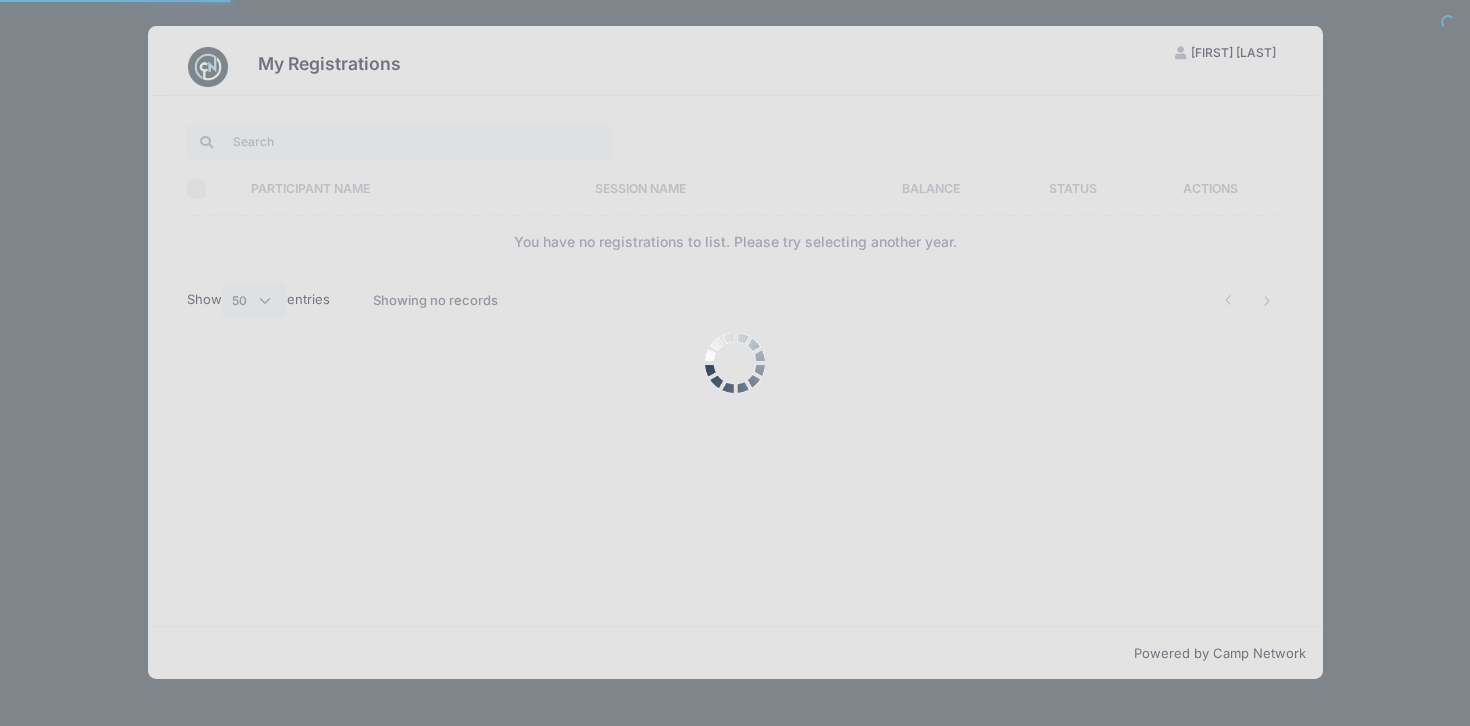 scroll, scrollTop: 0, scrollLeft: 0, axis: both 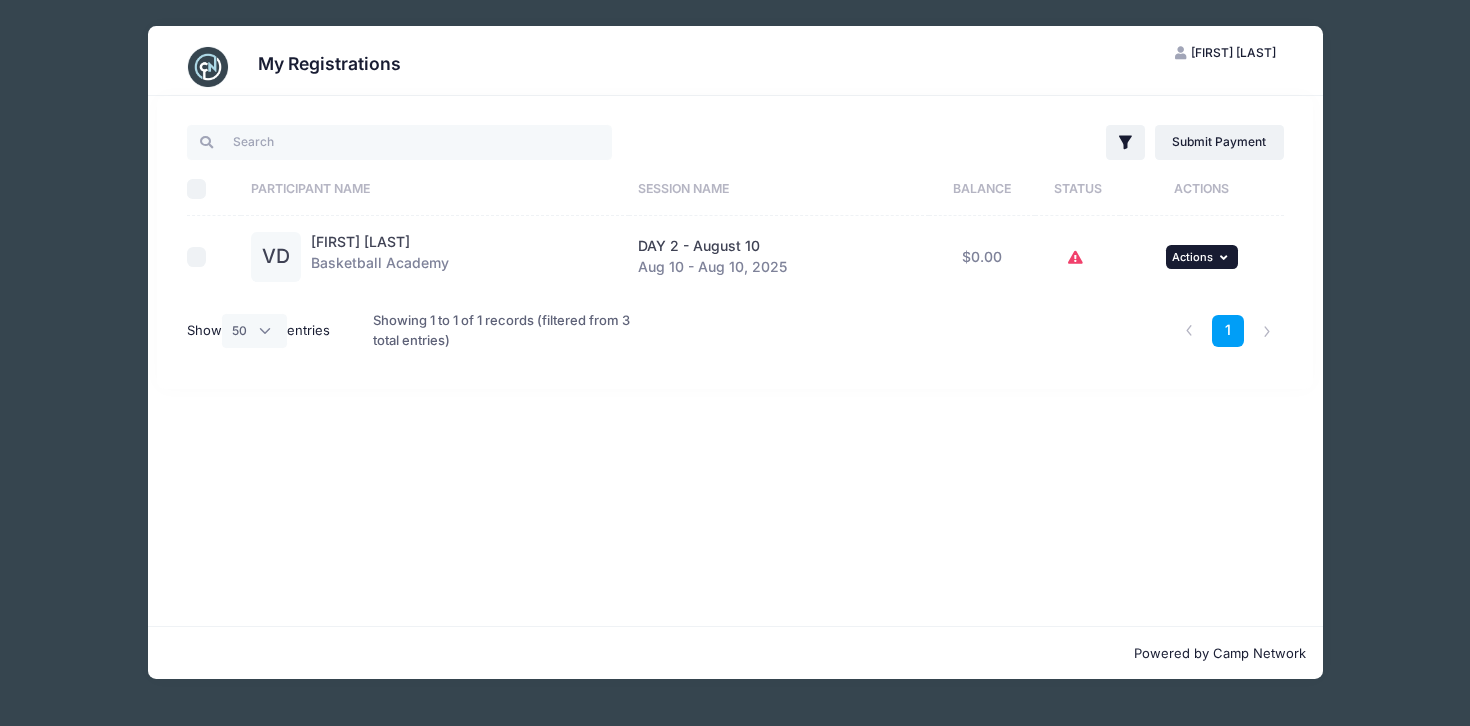 click on "... Actions" at bounding box center (1202, 257) 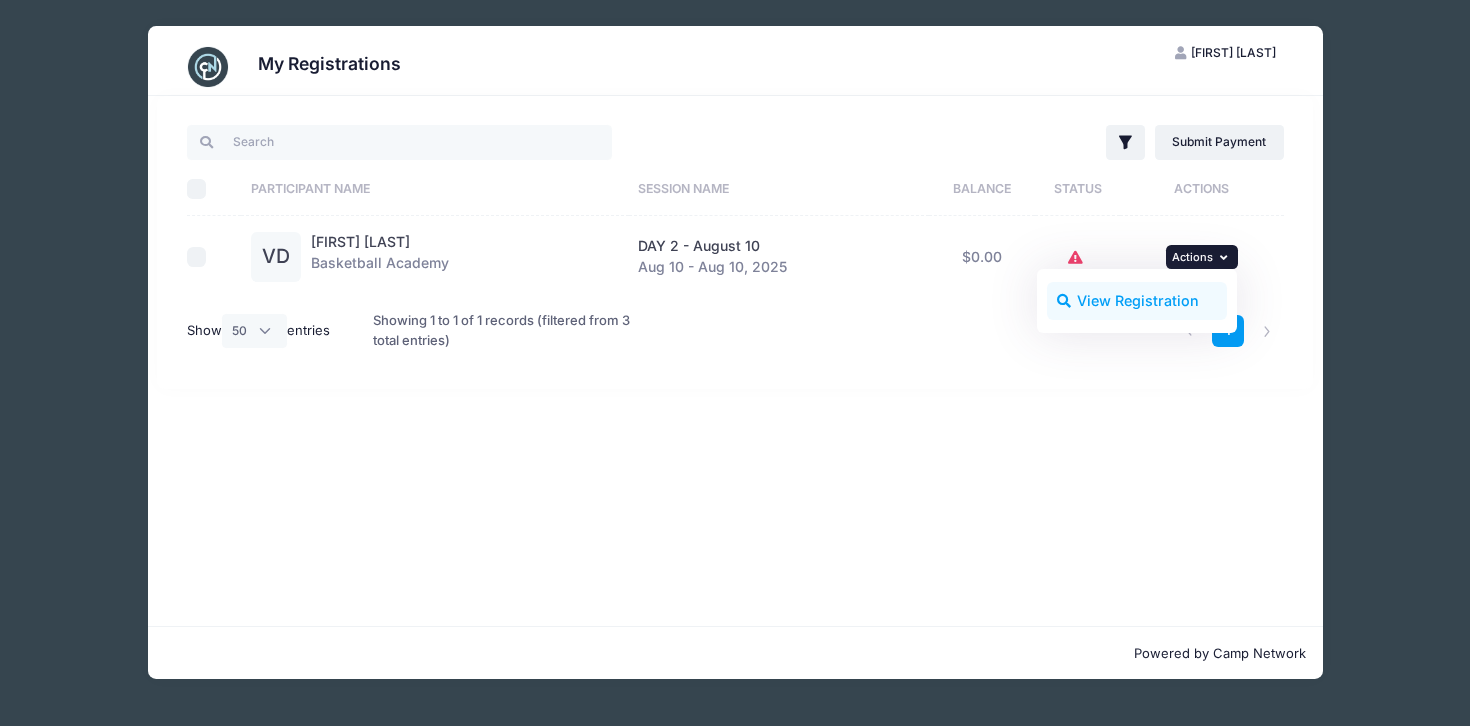 click on "View Registration" at bounding box center [1137, 301] 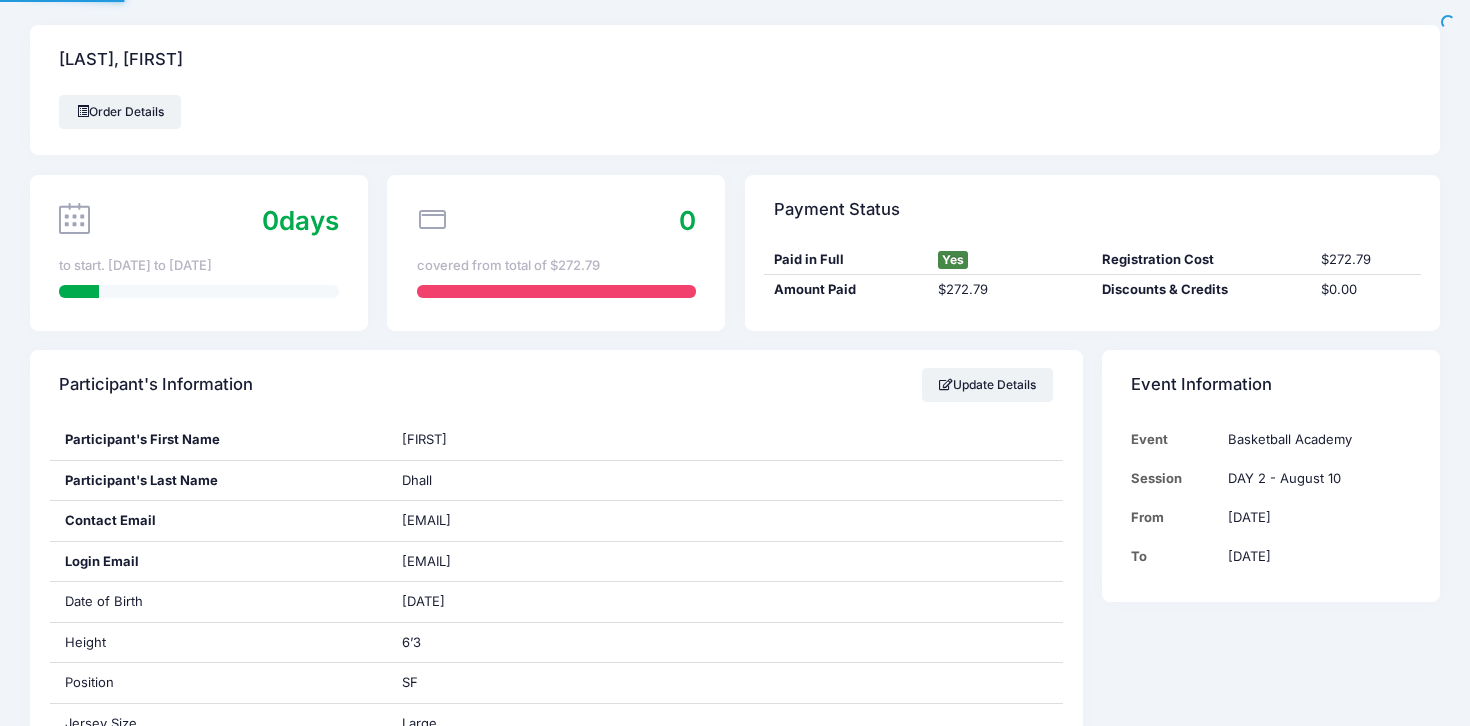 scroll, scrollTop: 0, scrollLeft: 0, axis: both 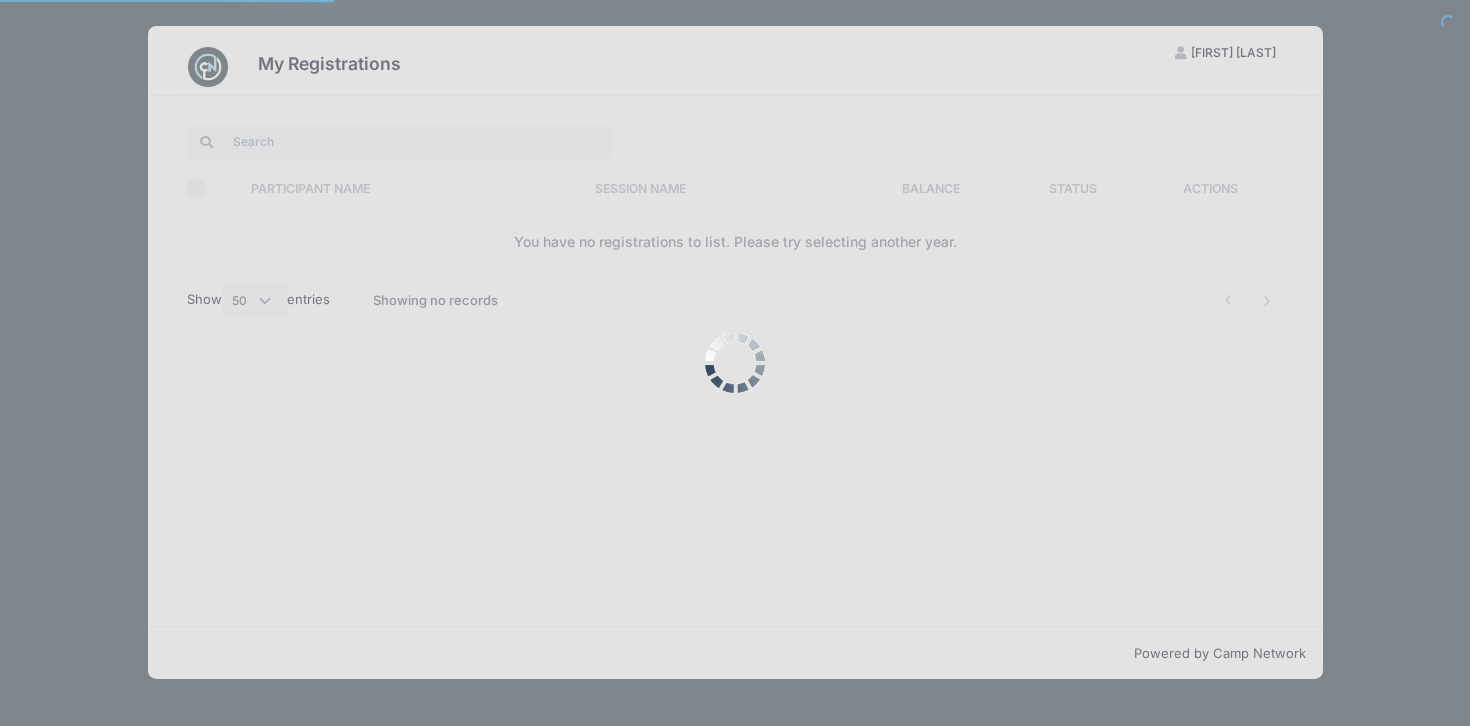 select on "50" 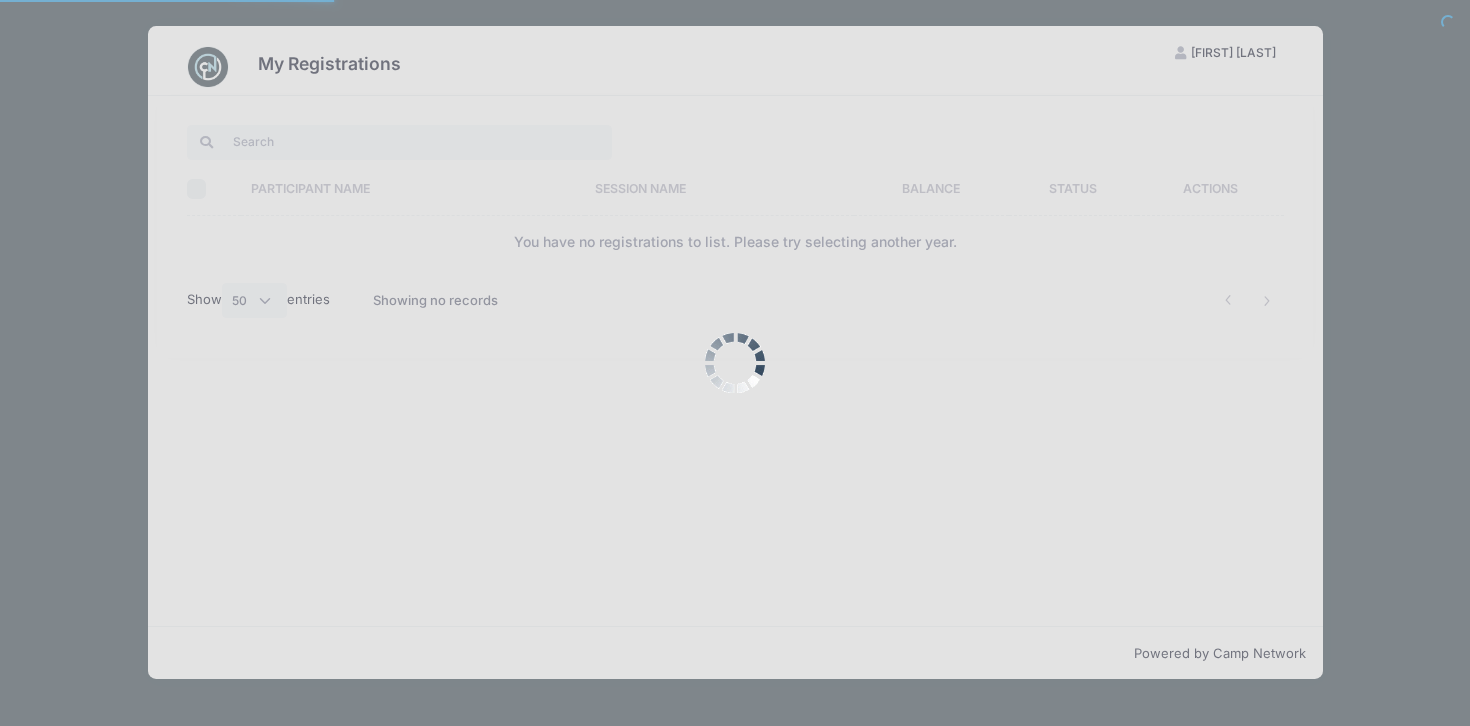 scroll, scrollTop: 0, scrollLeft: 0, axis: both 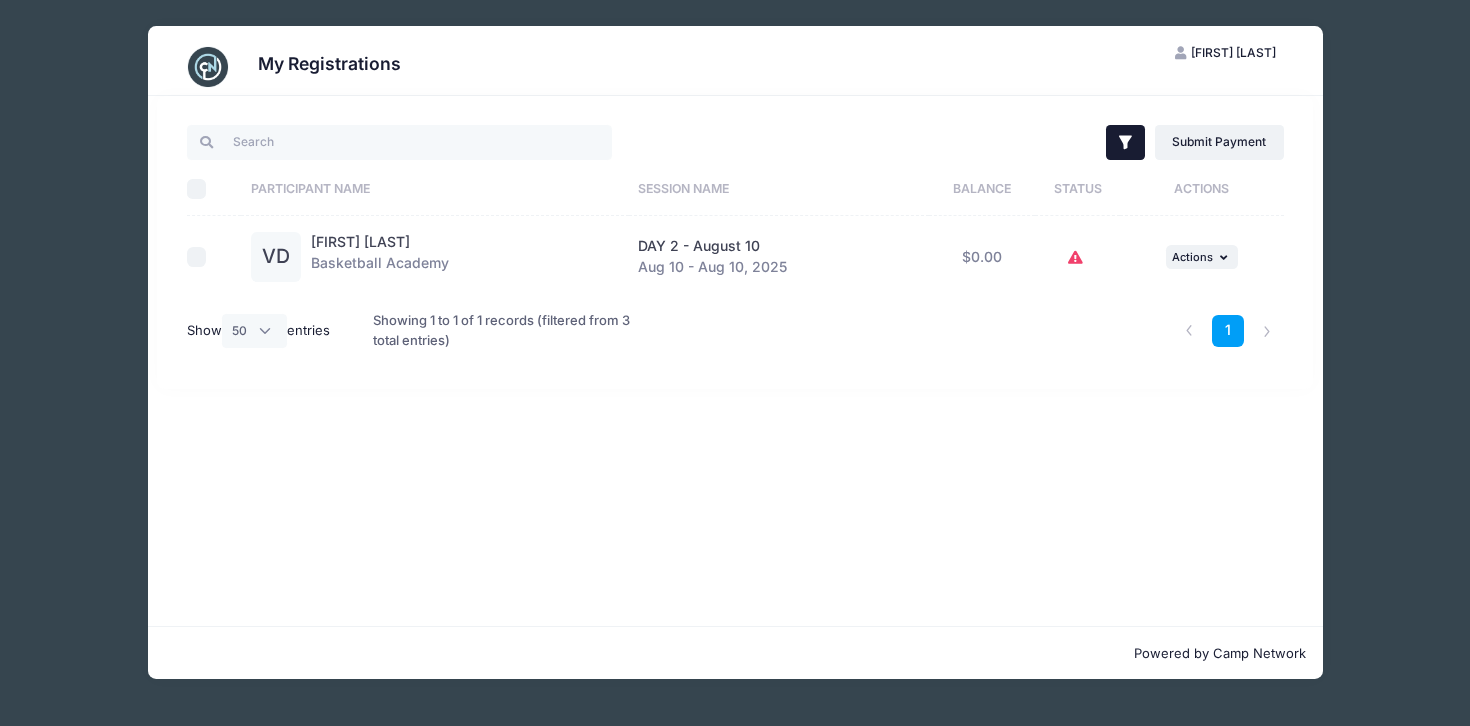 click 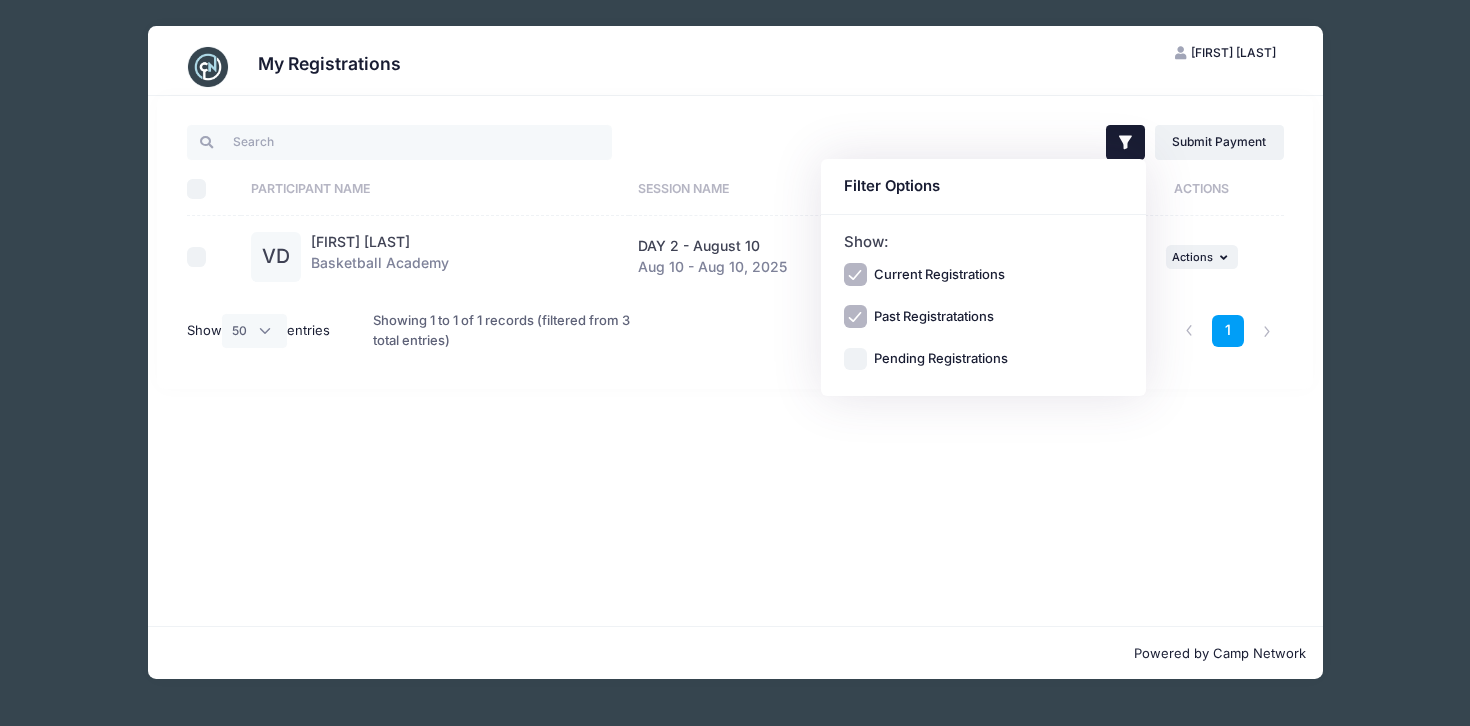 click on "Filter
Filter Options
Show:
Current Registrations
Past Registratations
Pending Registrations
Actions      Submit Payment
Upload Required Documents
Pending Documents
eSignatures Submit Payment" at bounding box center [1014, 142] 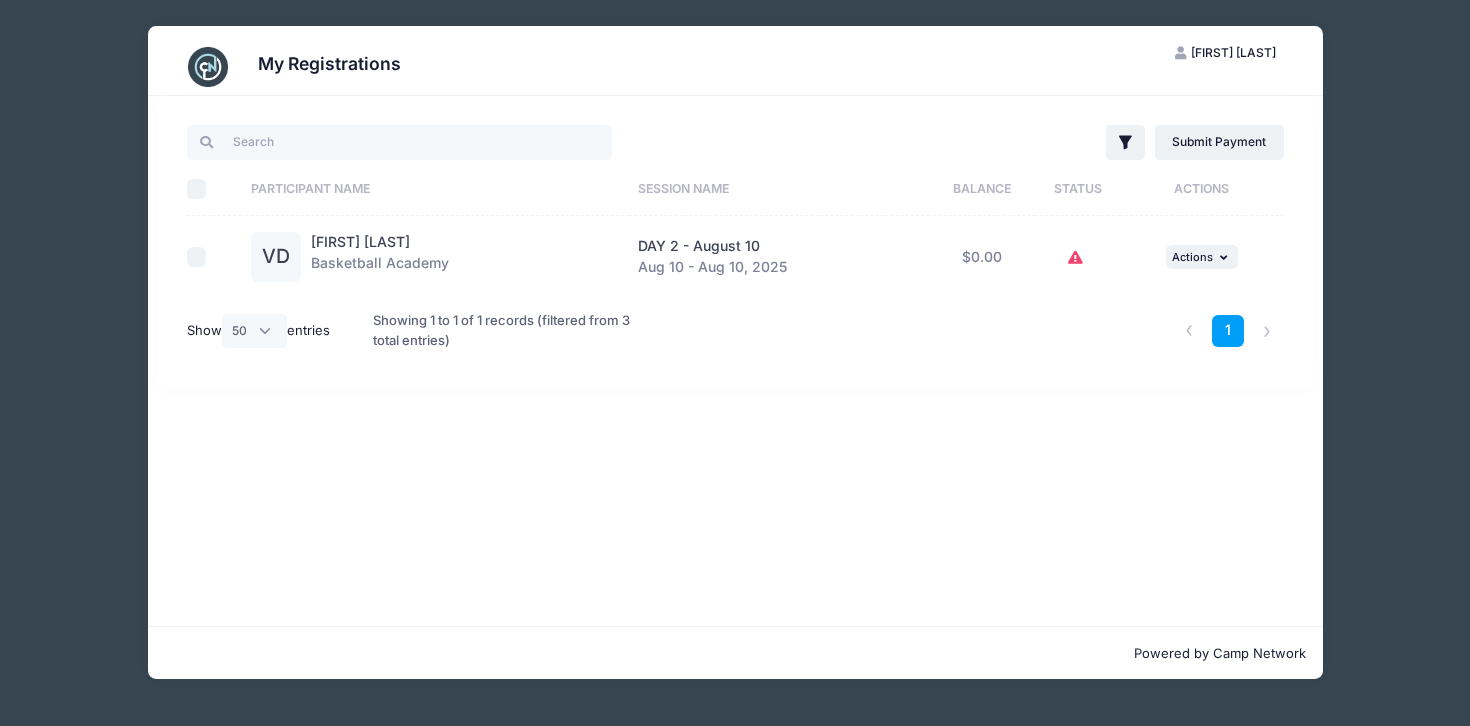 click on "My Registrations" at bounding box center [329, 63] 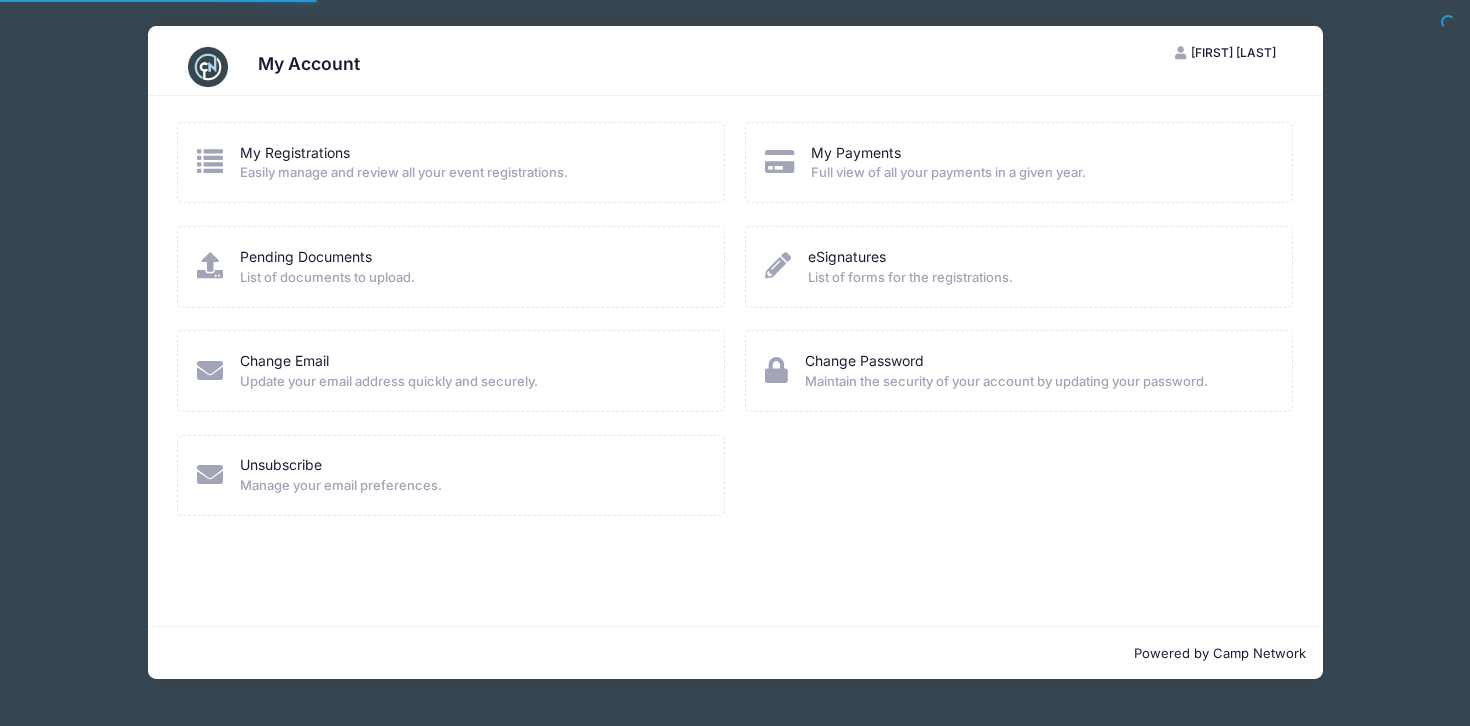 scroll, scrollTop: 0, scrollLeft: 0, axis: both 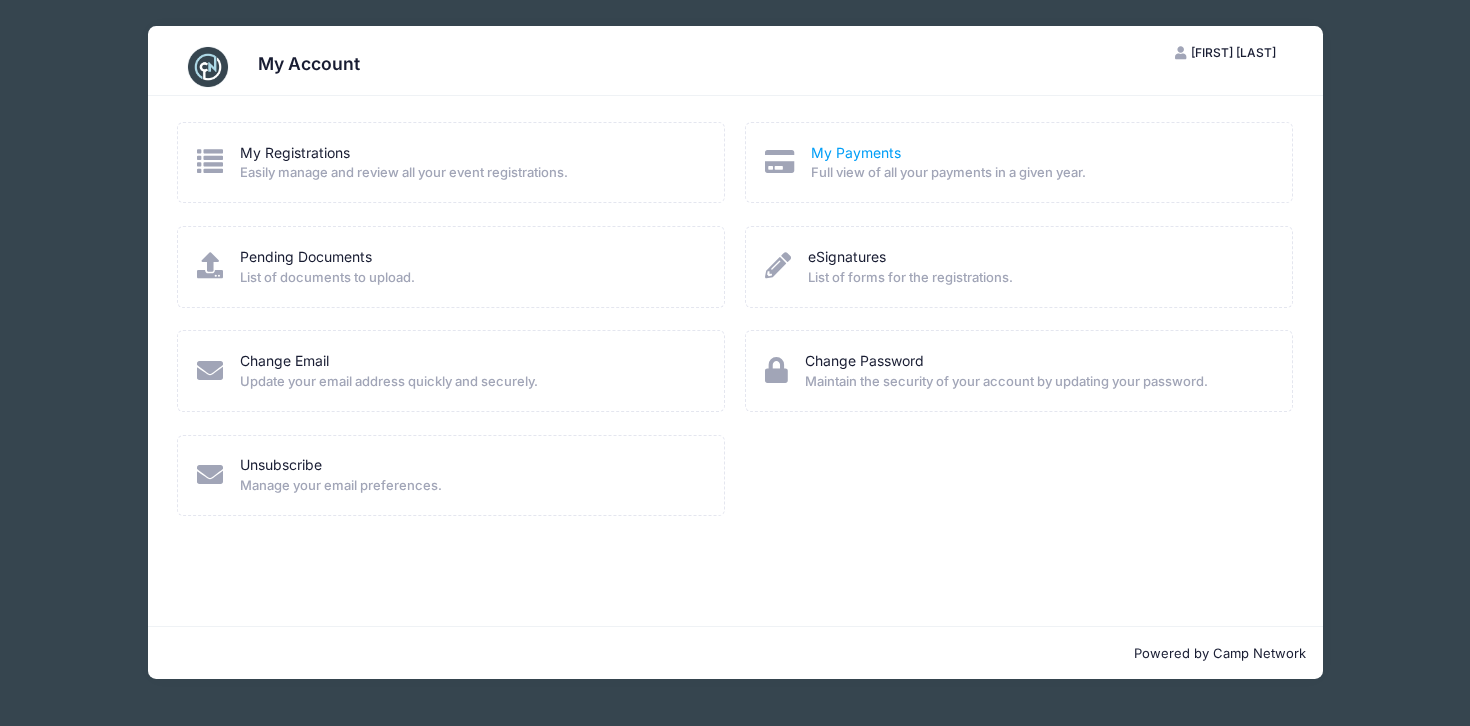click on "My Payments" at bounding box center (856, 152) 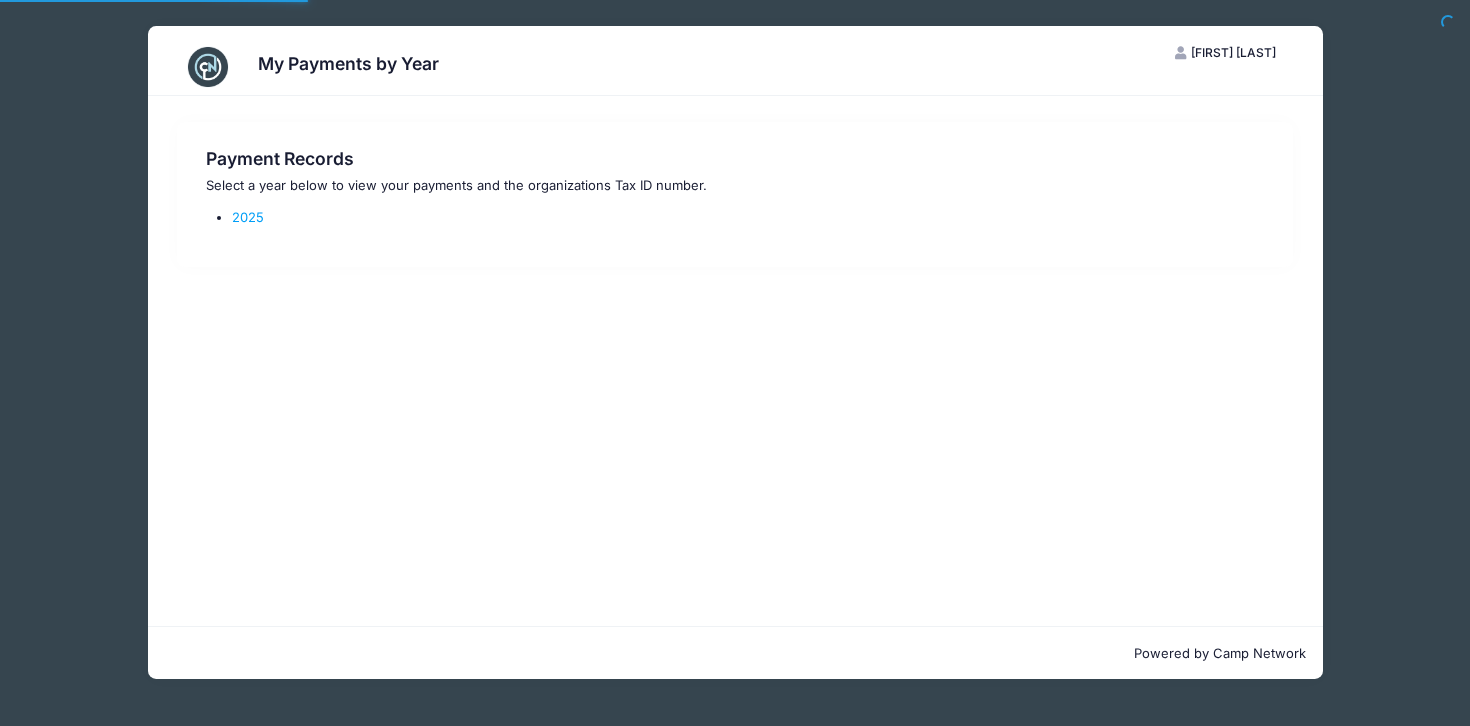 scroll, scrollTop: 0, scrollLeft: 0, axis: both 